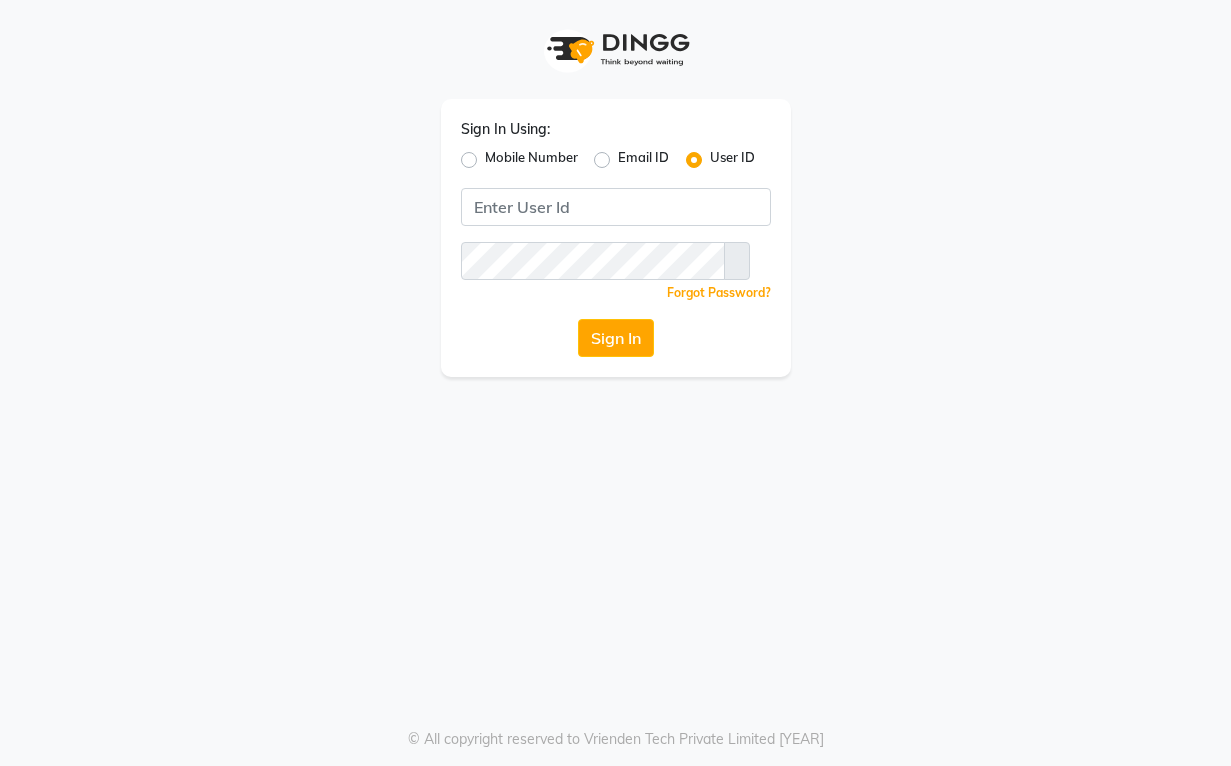scroll, scrollTop: 0, scrollLeft: 0, axis: both 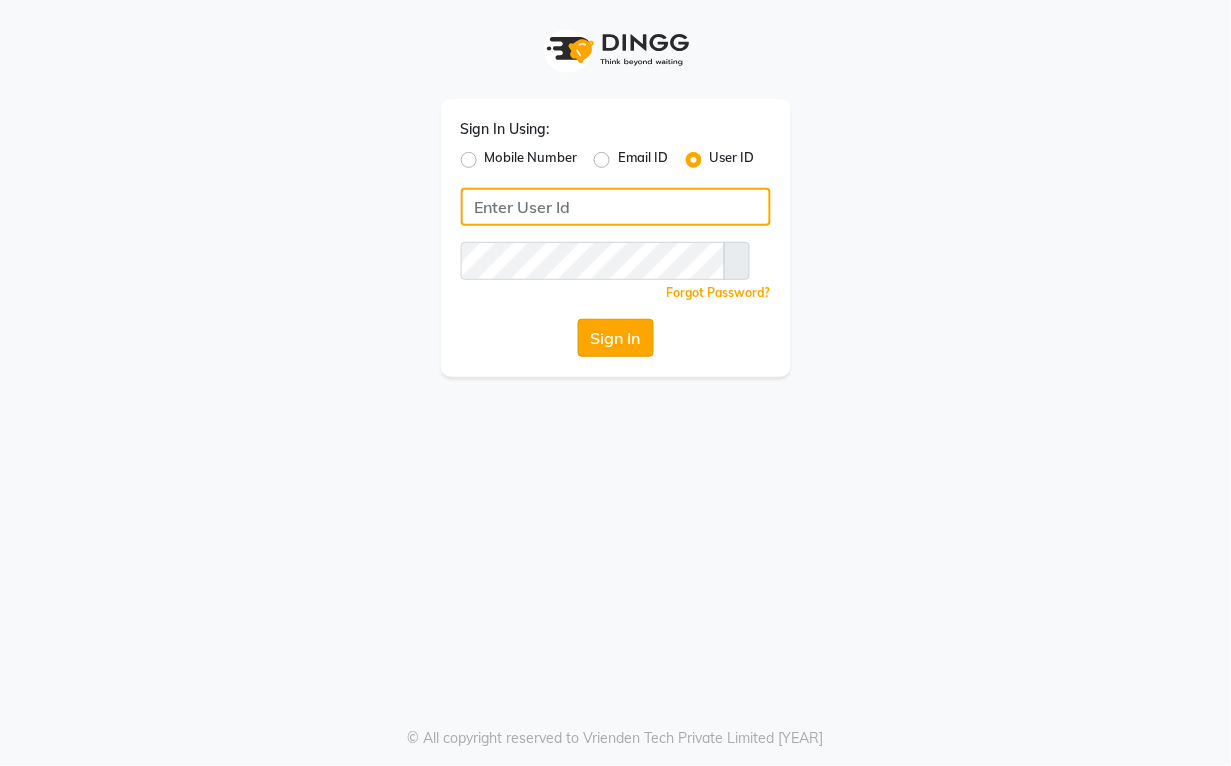 type on "Straight N Curls" 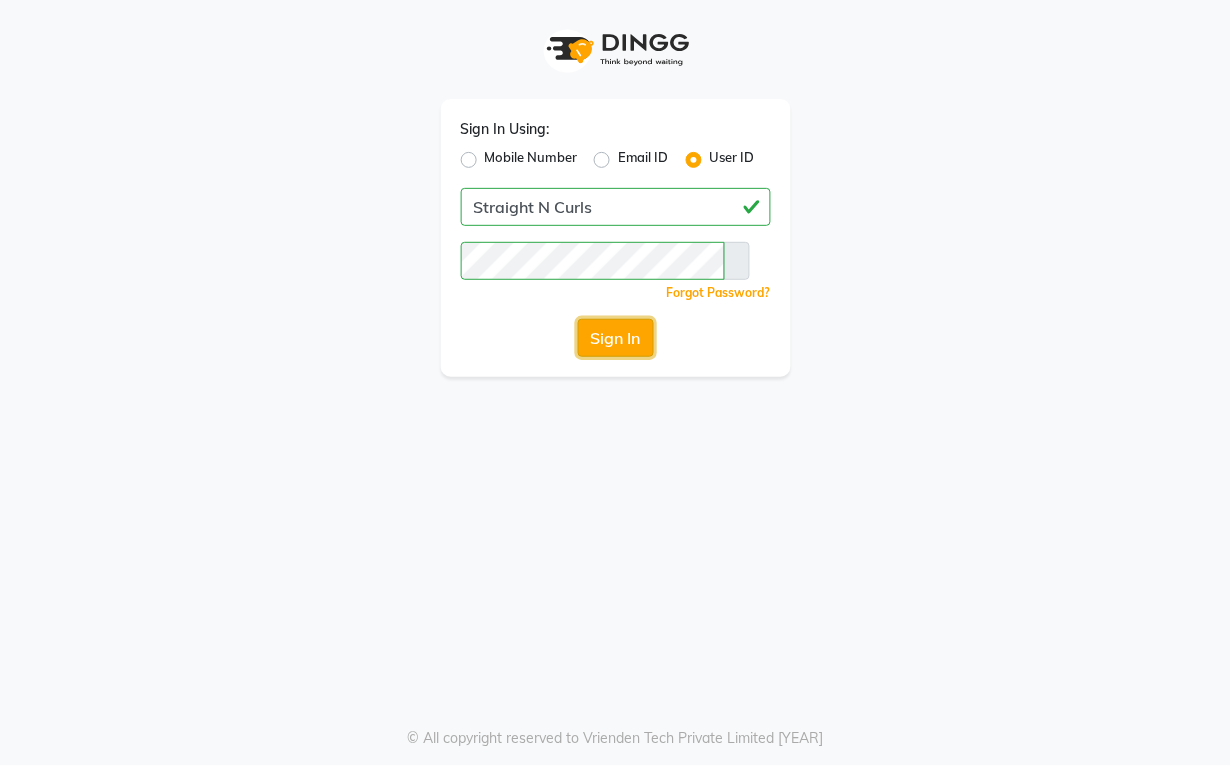 click on "Sign In" at bounding box center [616, 338] 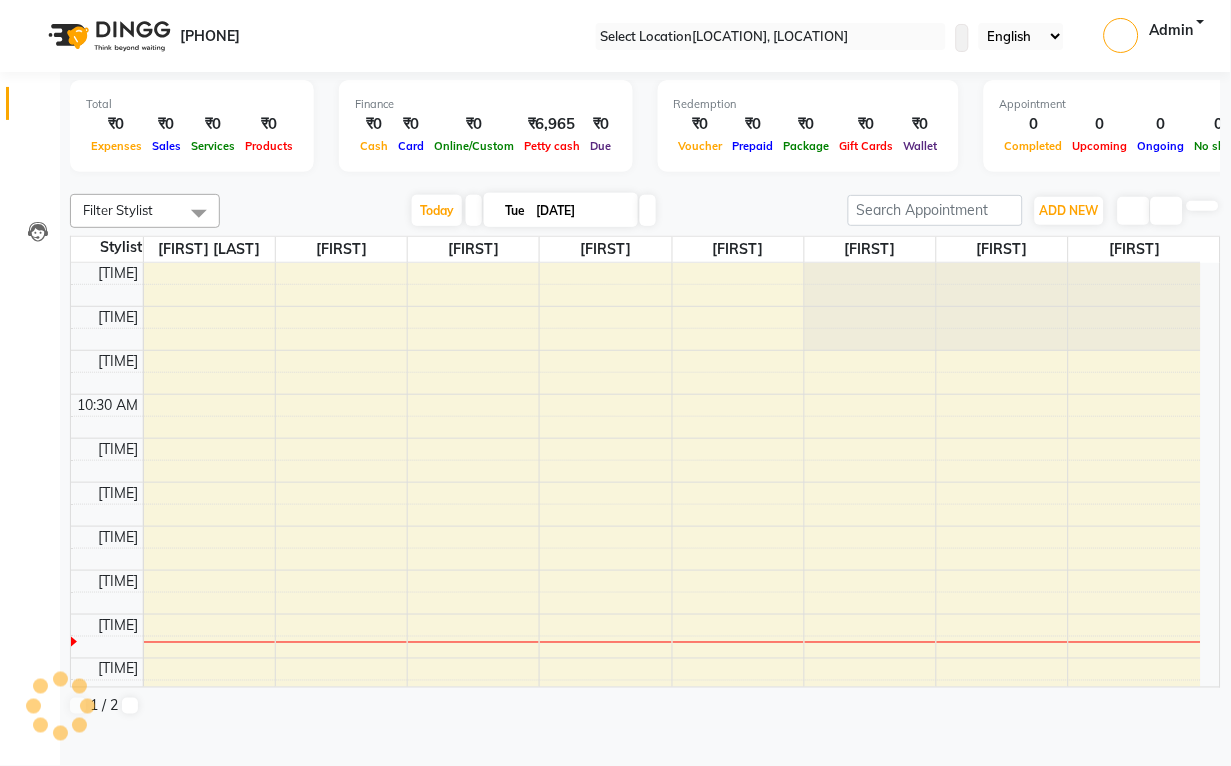scroll, scrollTop: 0, scrollLeft: 0, axis: both 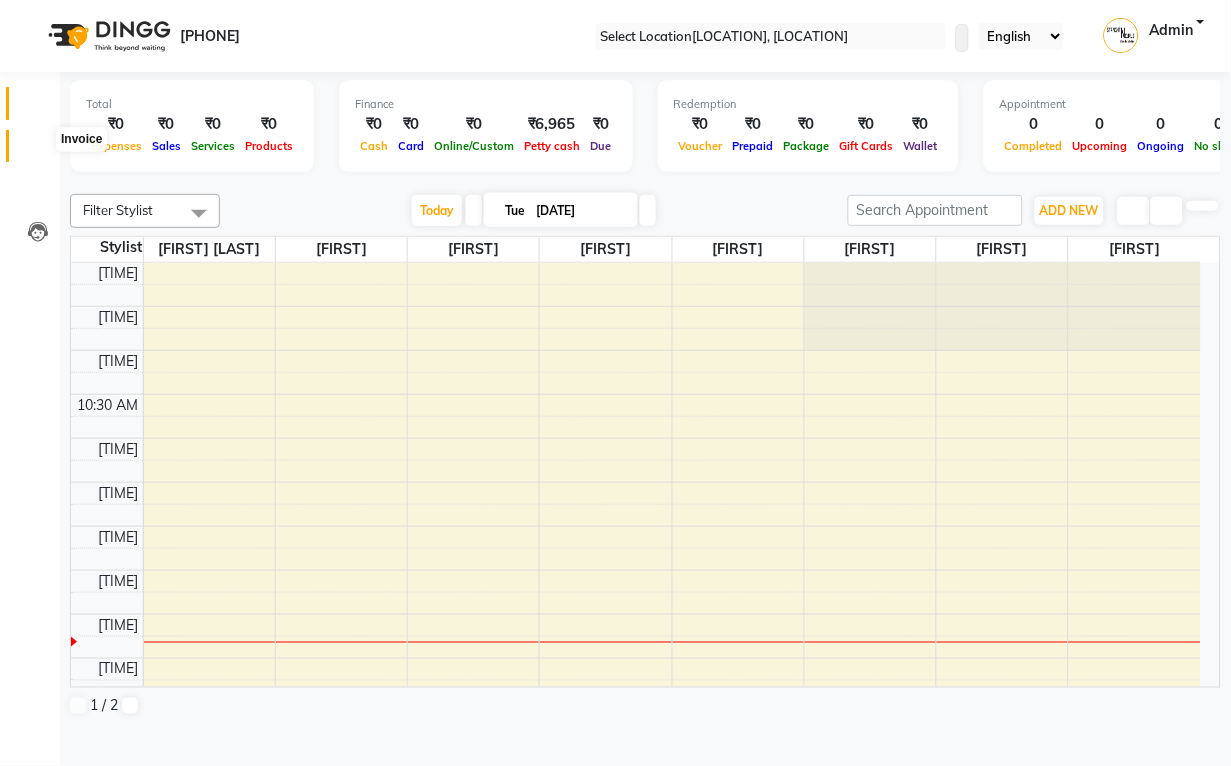 click at bounding box center (37, 151) 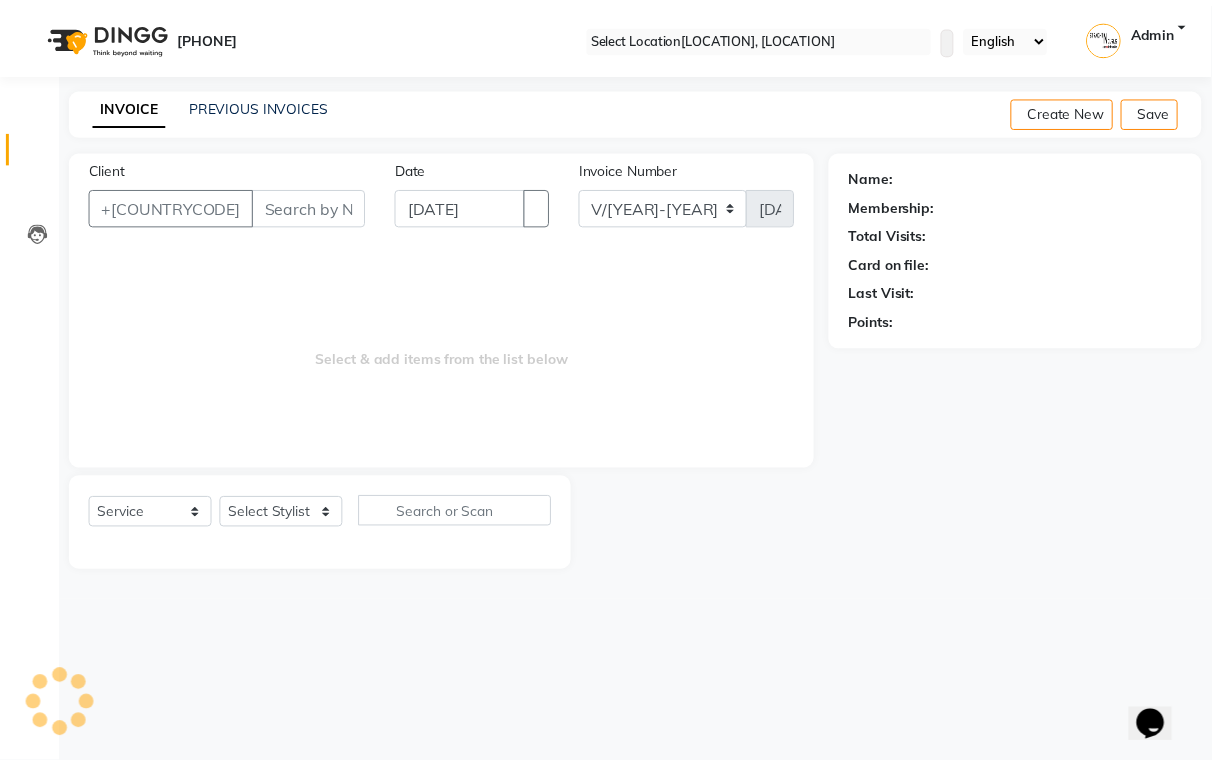 scroll, scrollTop: 0, scrollLeft: 0, axis: both 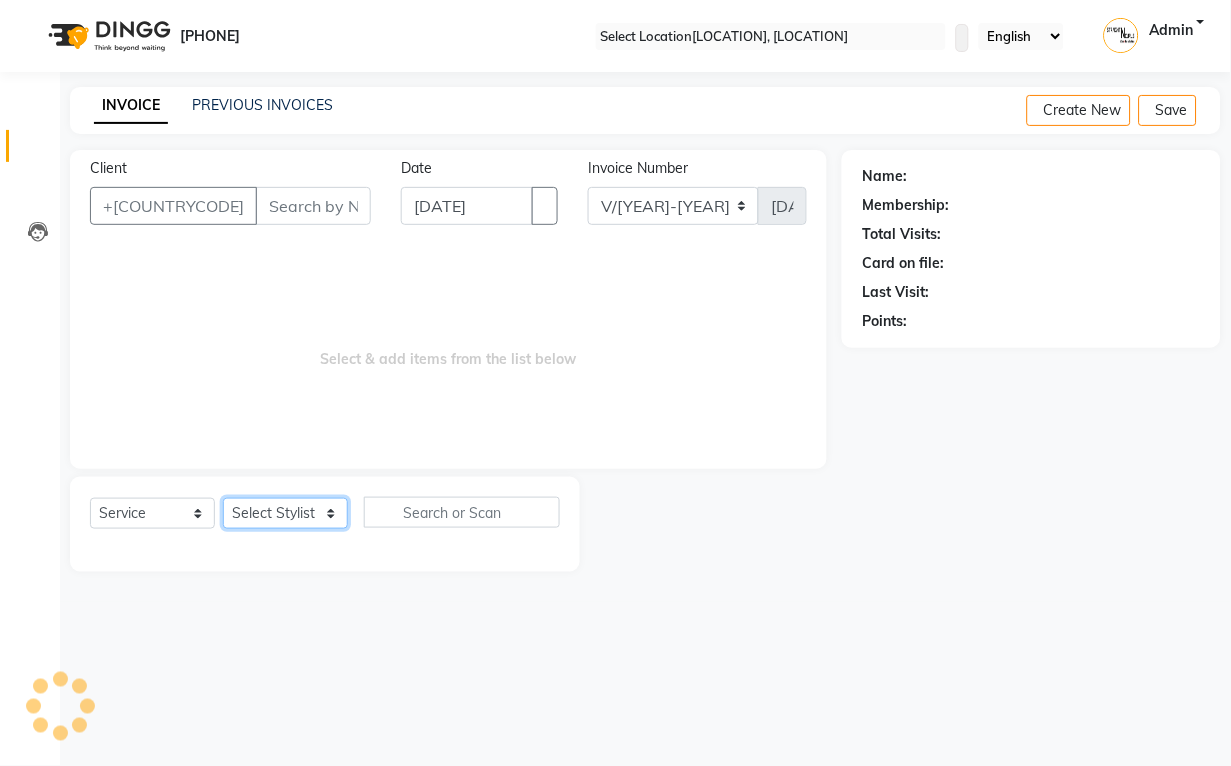 click on "Select Stylist [FIRST] [LAST] [FIRST] [LAST] [FIRST] [LAST] [FIRST] [LAST] [FIRST] [LAST] [FIRST] [LAST] [FIRST] [LAST] [FIRST] [LAST]" at bounding box center (285, 513) 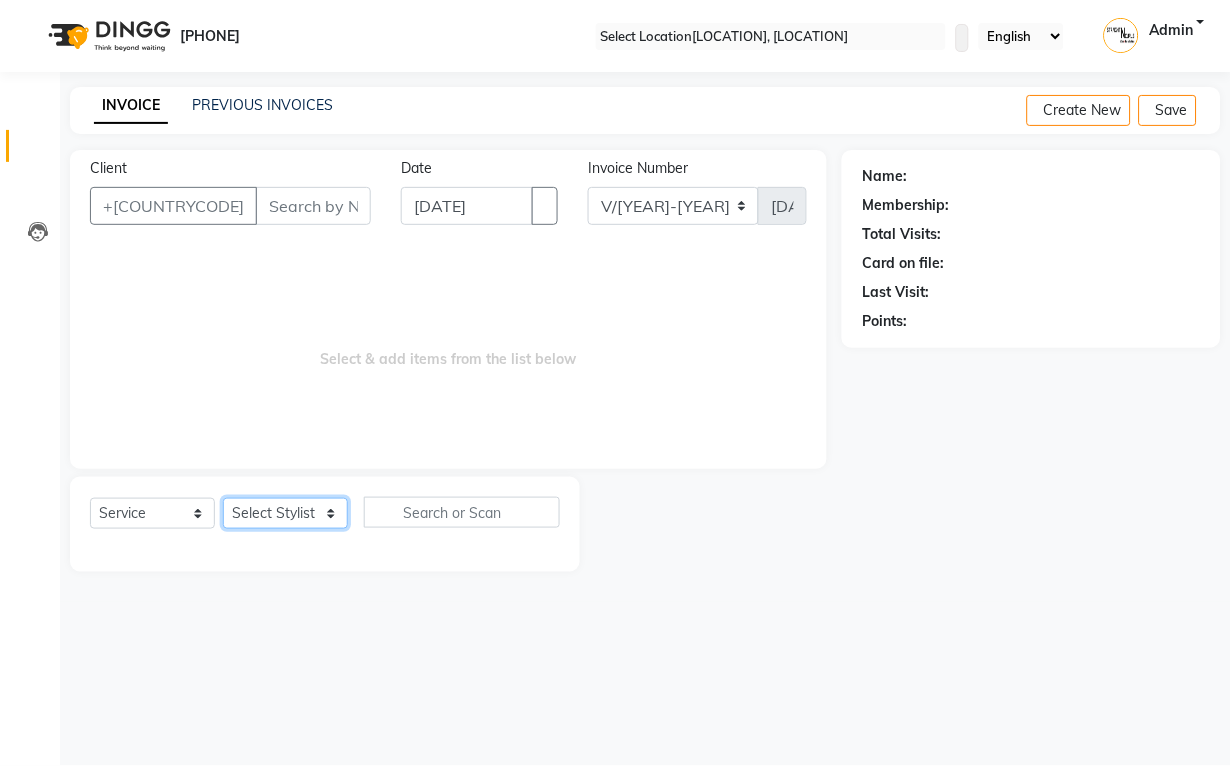 select on "61431" 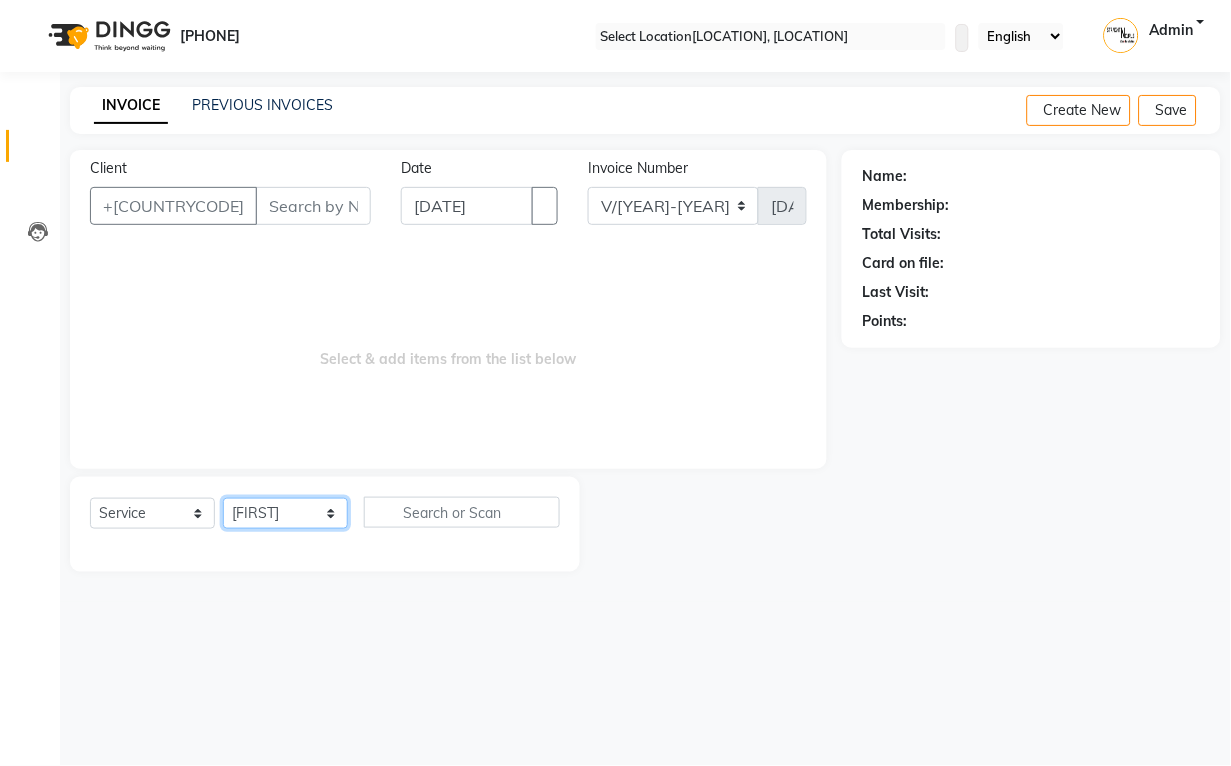 click on "Select Stylist [FIRST] [LAST] [FIRST] [LAST] [FIRST] [LAST] [FIRST] [LAST] [FIRST] [LAST] [FIRST] [LAST] [FIRST] [LAST] [FIRST] [LAST]" at bounding box center (285, 513) 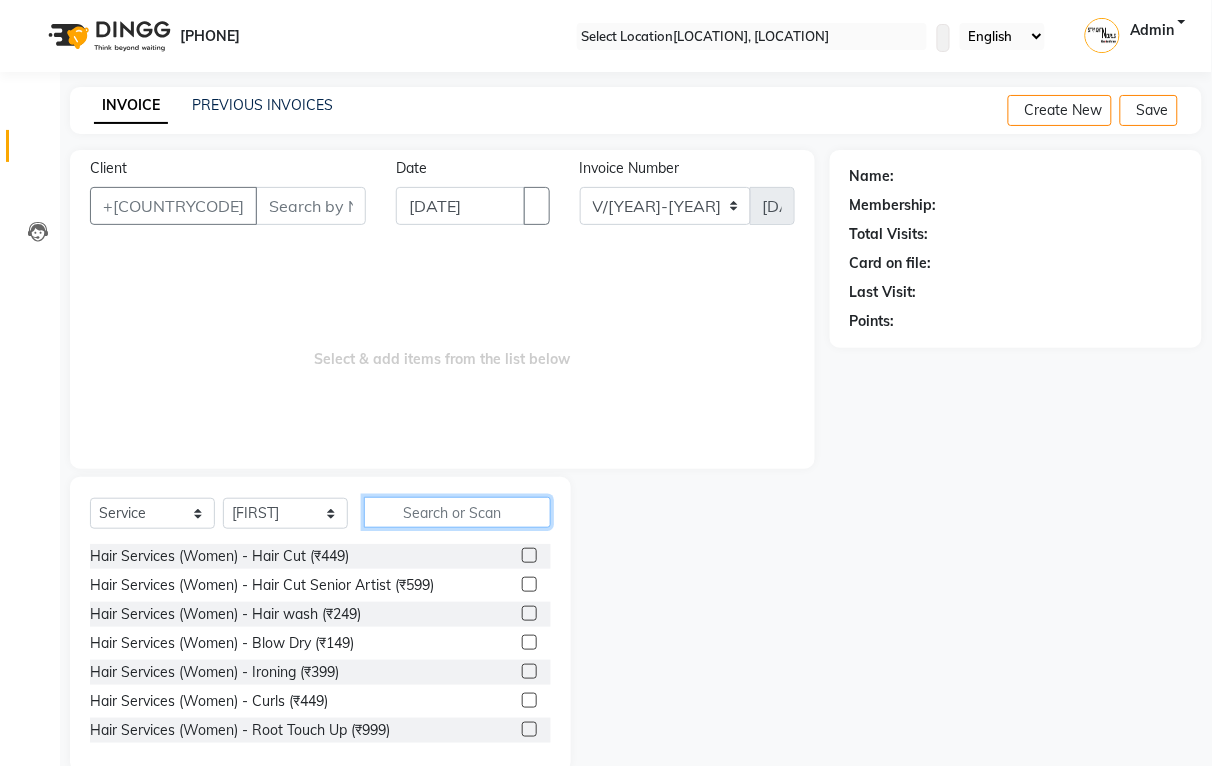 click at bounding box center (457, 512) 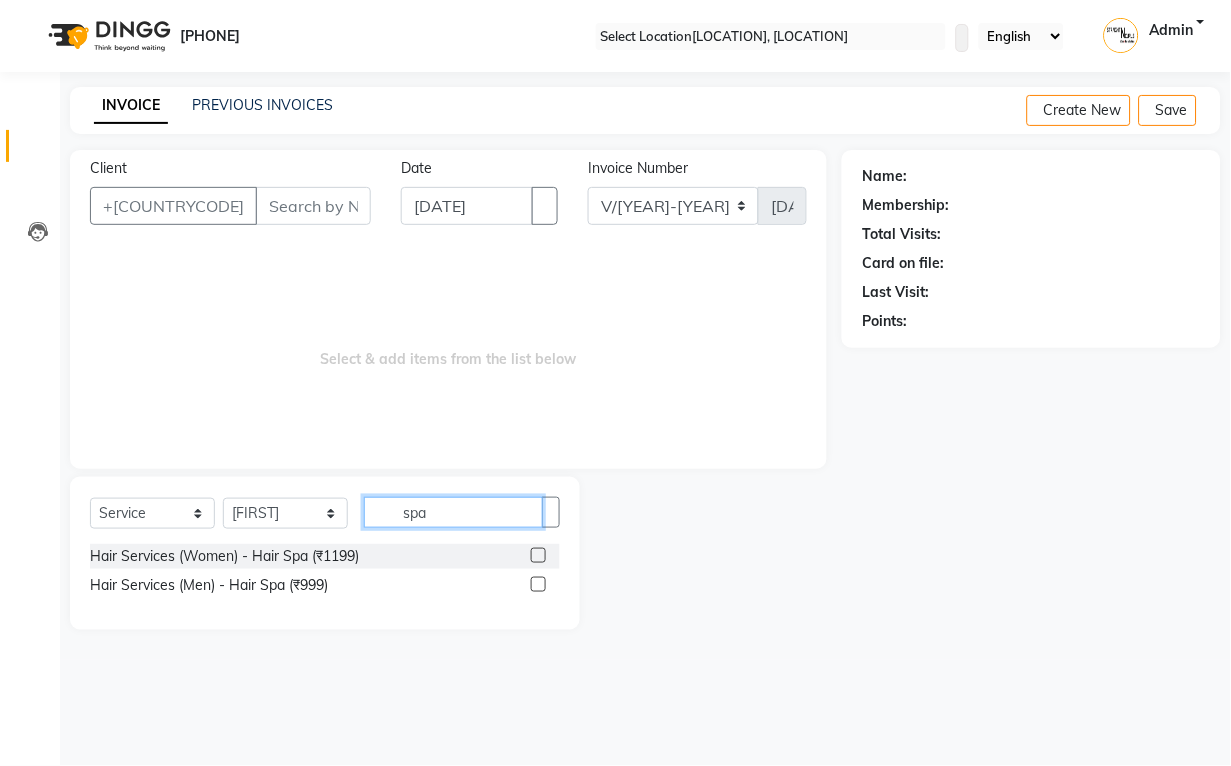 type on "spa" 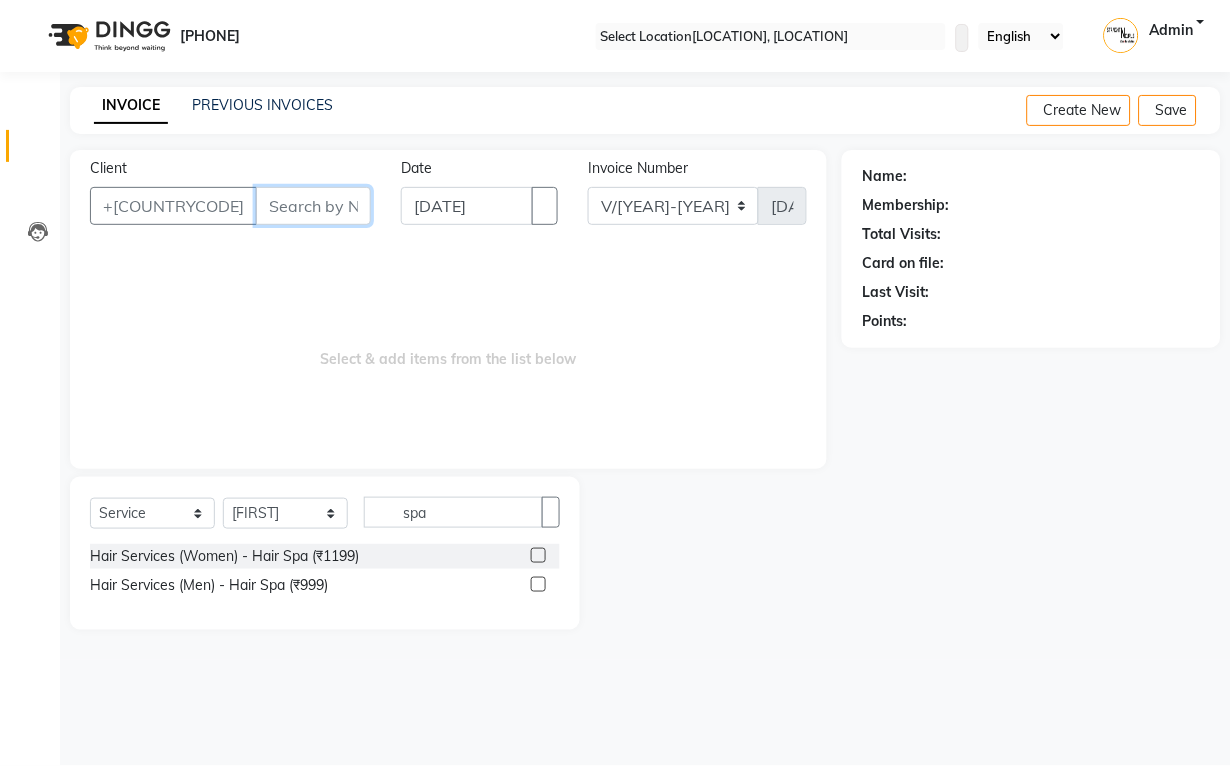 click on "Client" at bounding box center (313, 206) 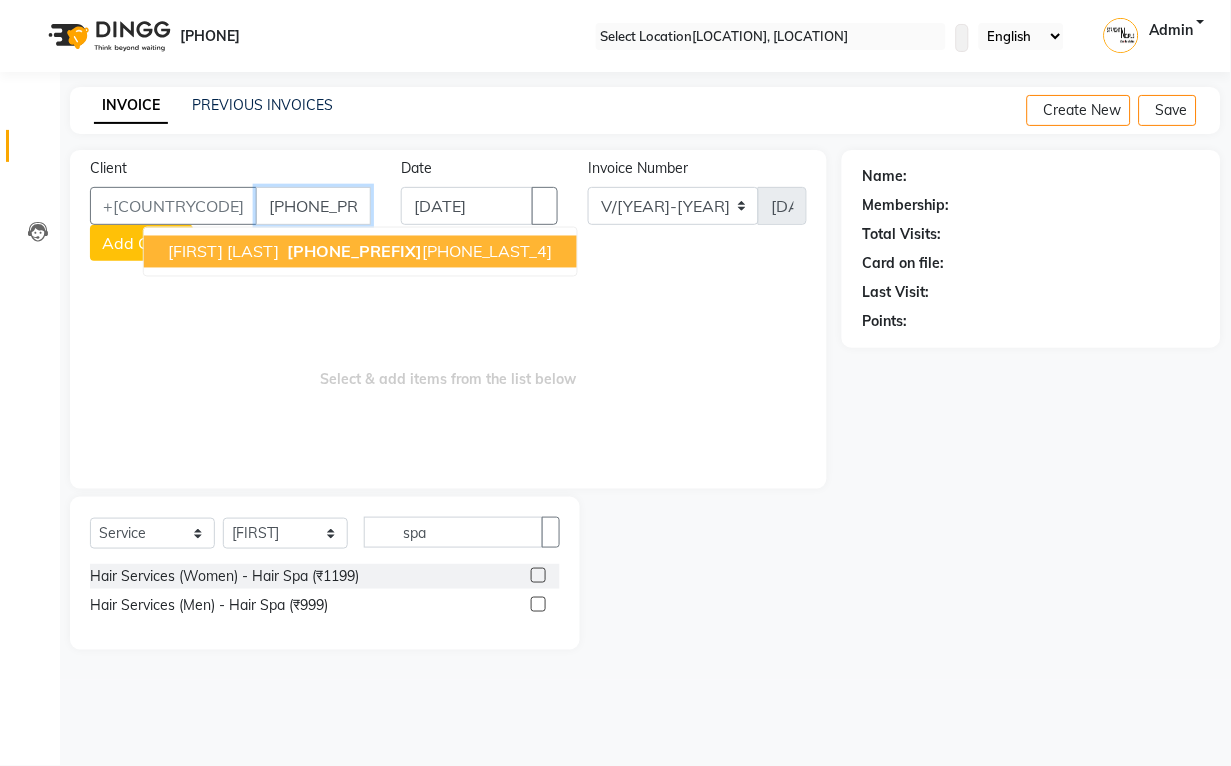 click on "[FIRST] [LAST]" at bounding box center (223, 252) 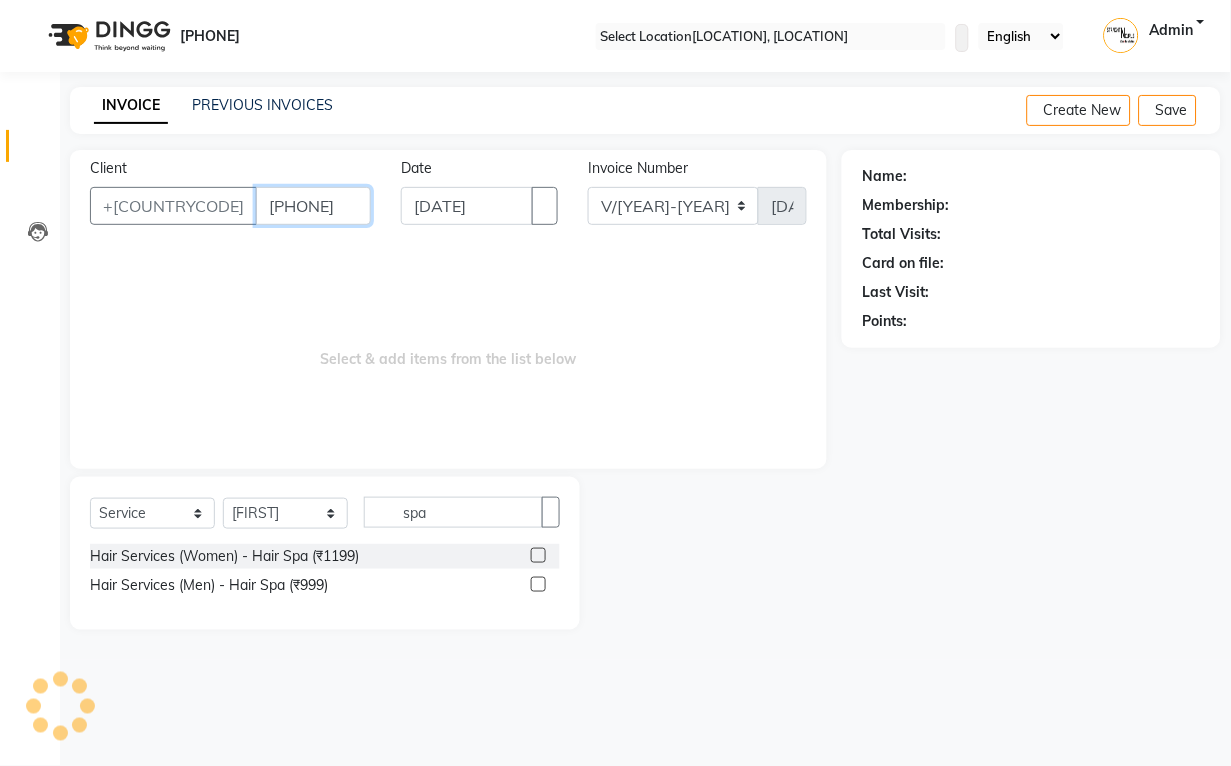 type on "[PHONE]" 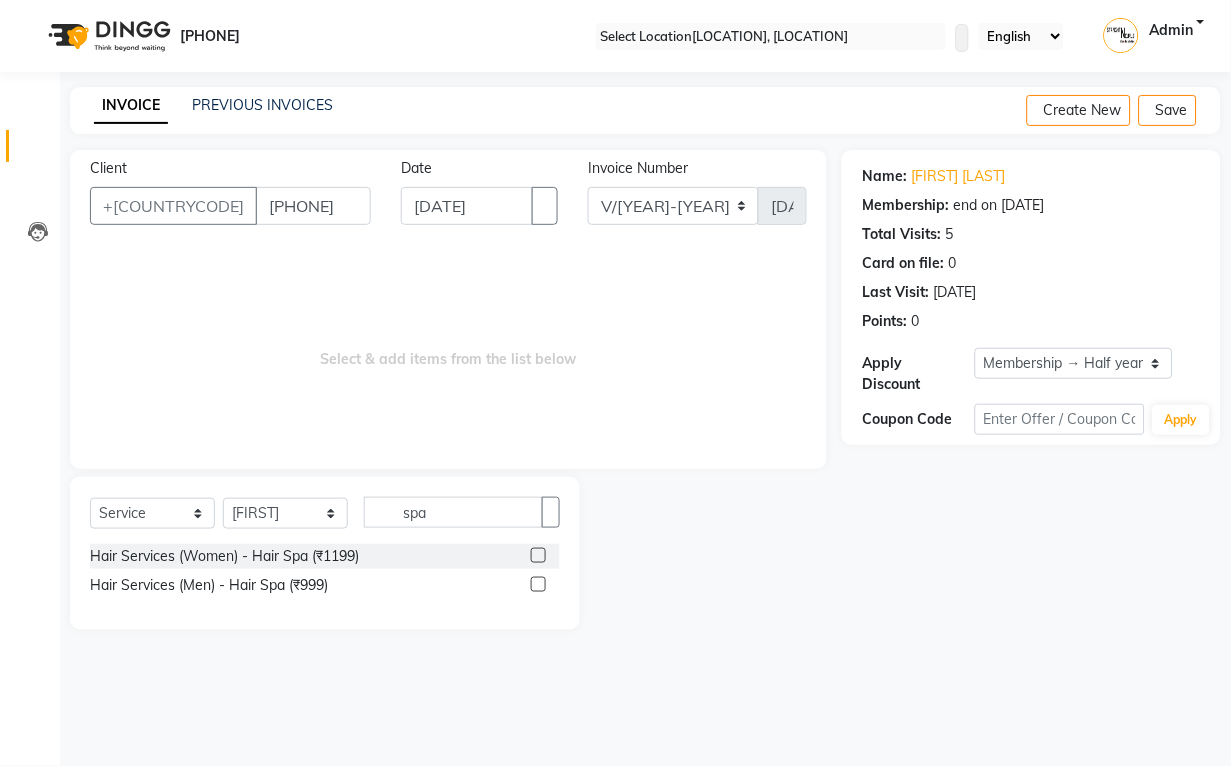 click at bounding box center [538, 555] 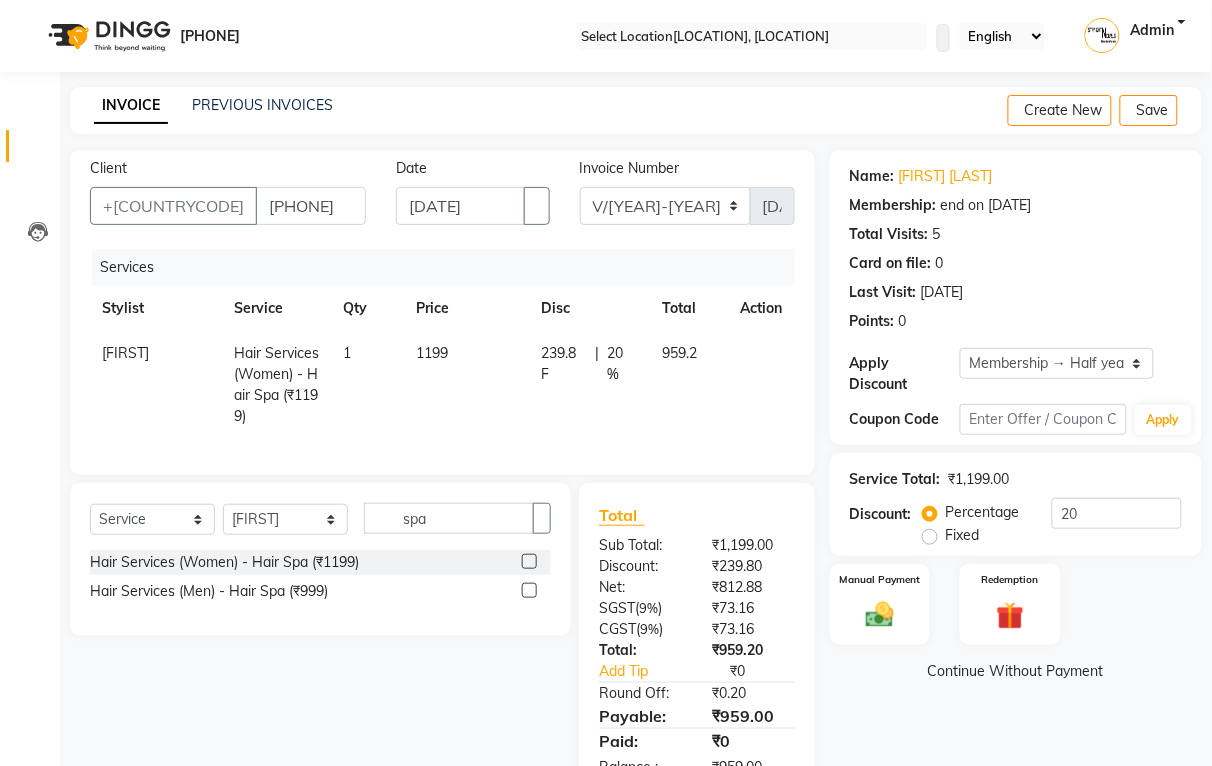 scroll, scrollTop: 79, scrollLeft: 0, axis: vertical 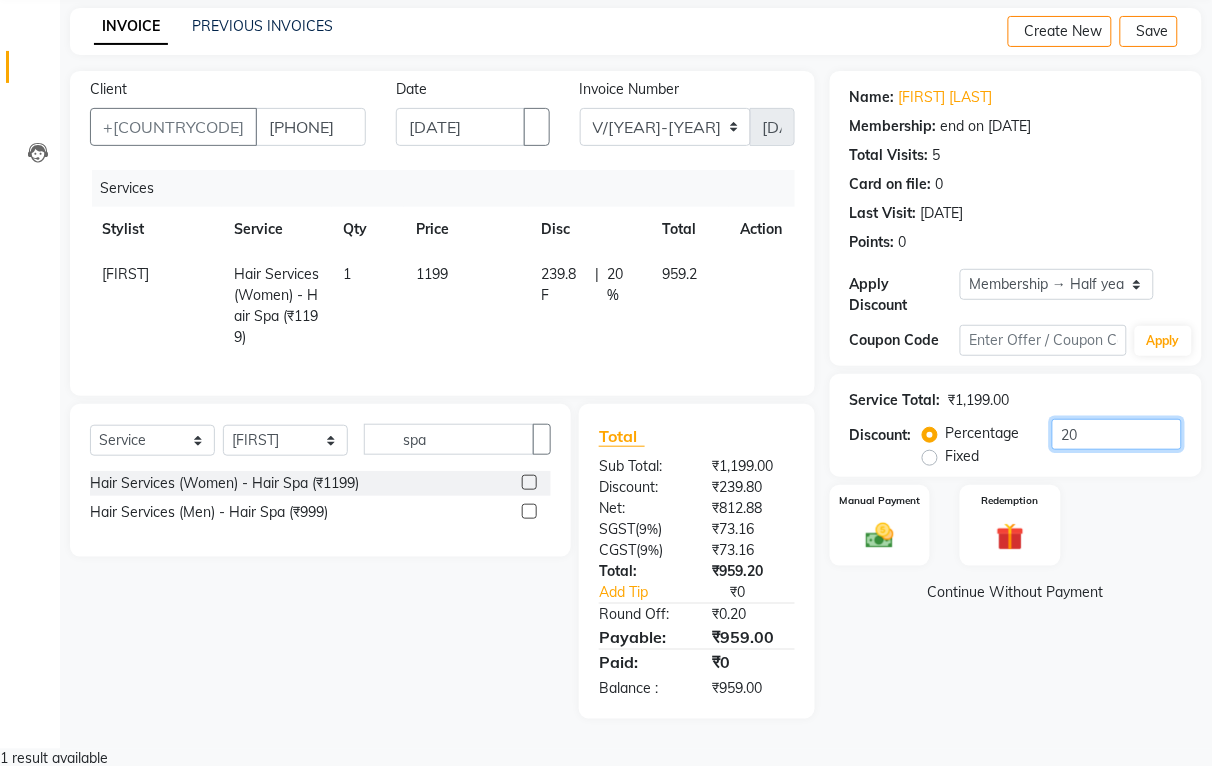 click on "20" at bounding box center [1117, 434] 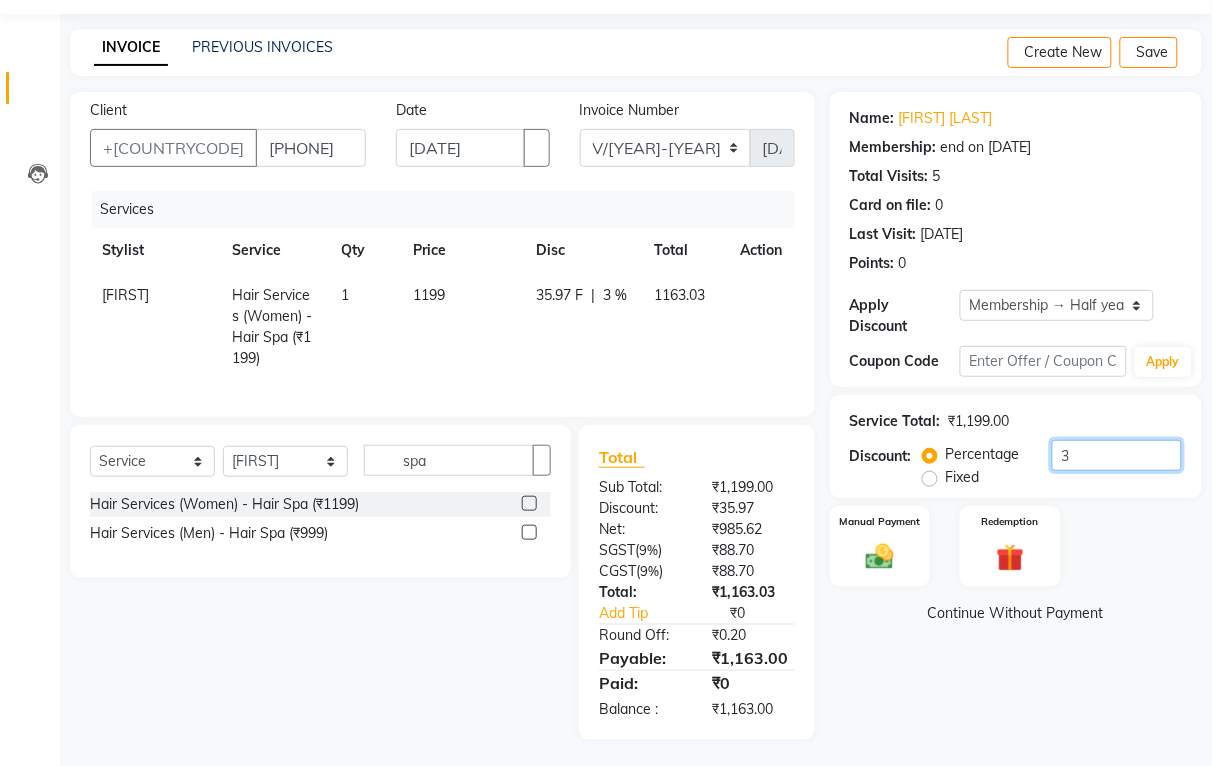 scroll, scrollTop: 79, scrollLeft: 0, axis: vertical 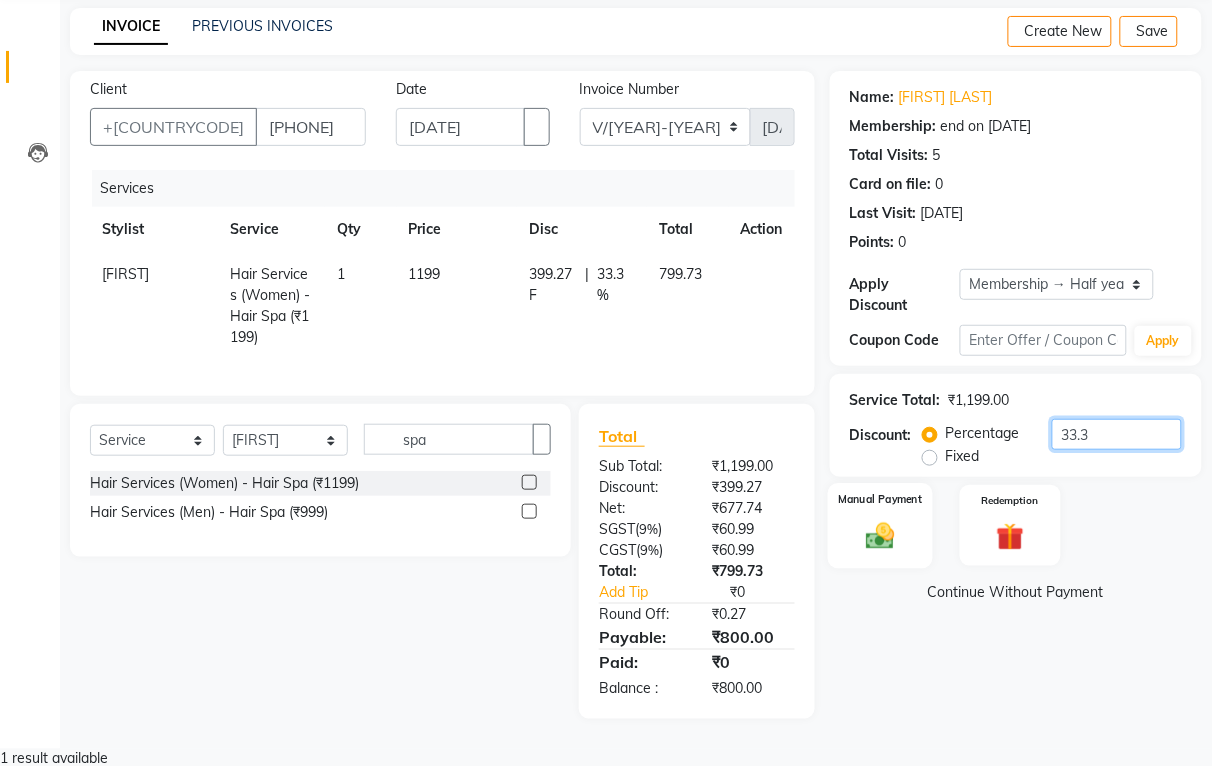 type on "33.3" 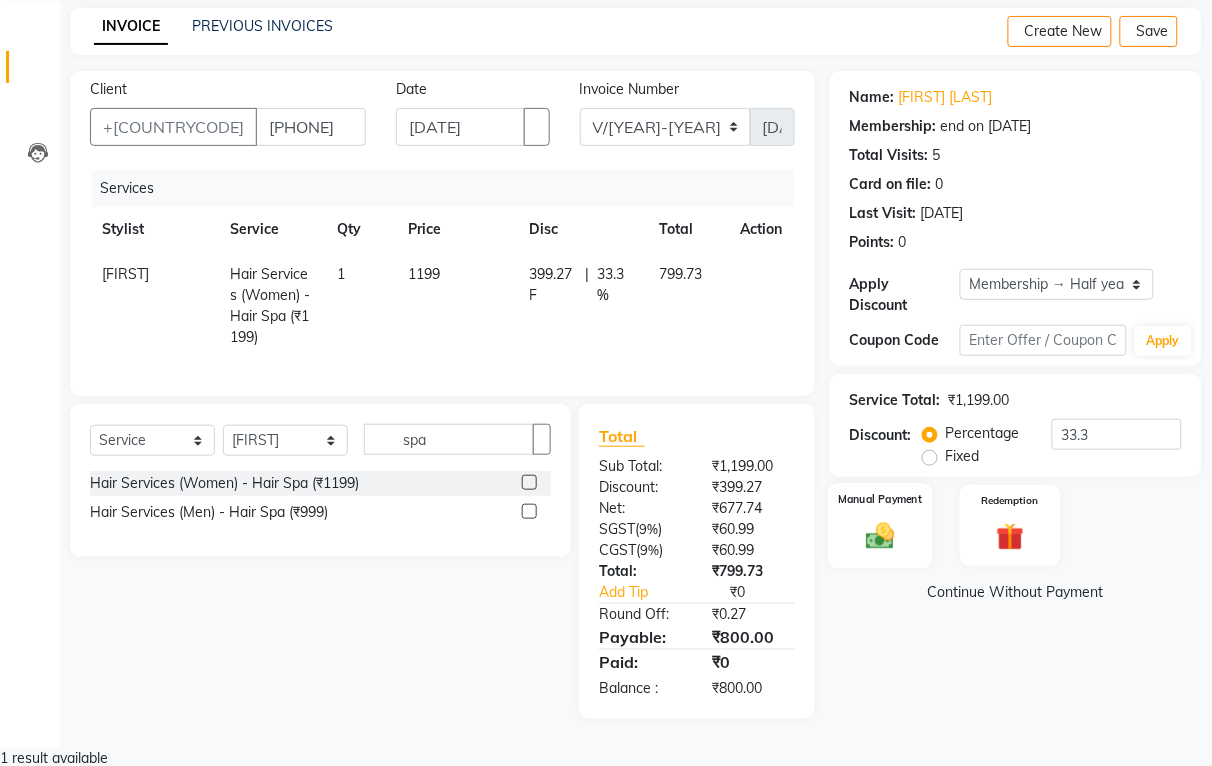 click on "Manual Payment" at bounding box center (880, 525) 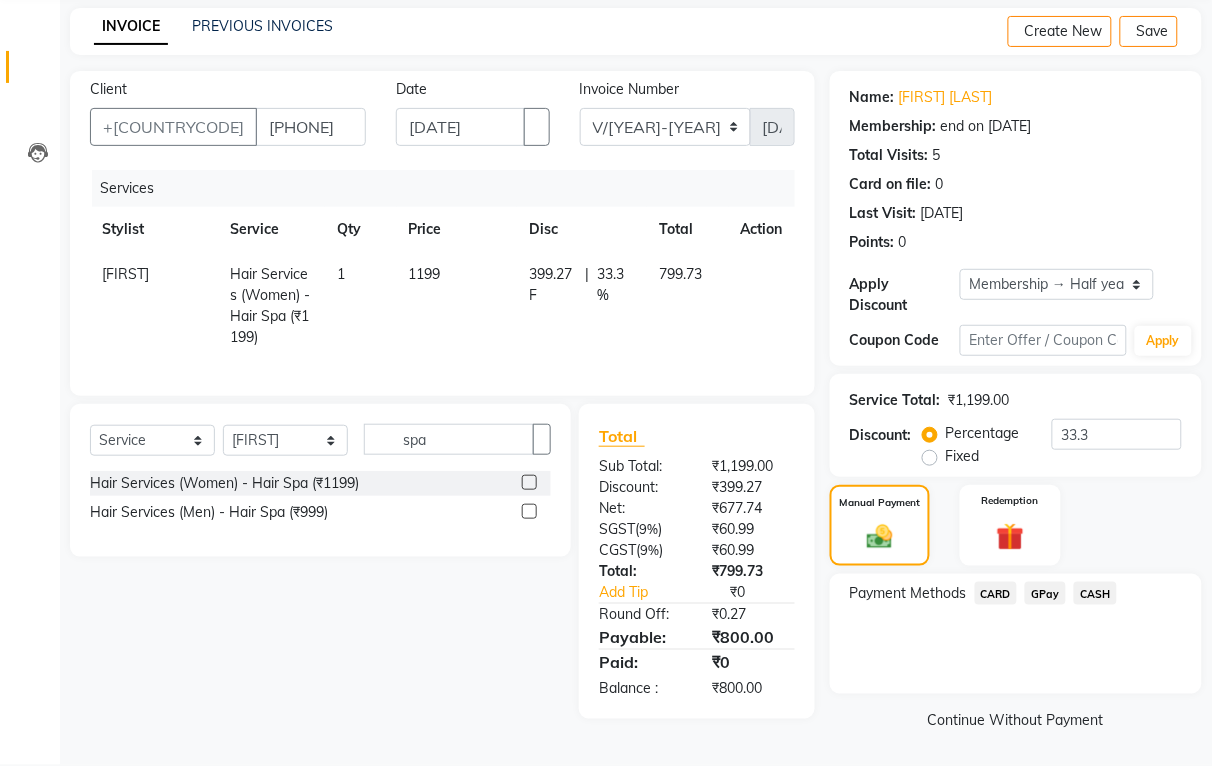click on "GPay" at bounding box center (996, 593) 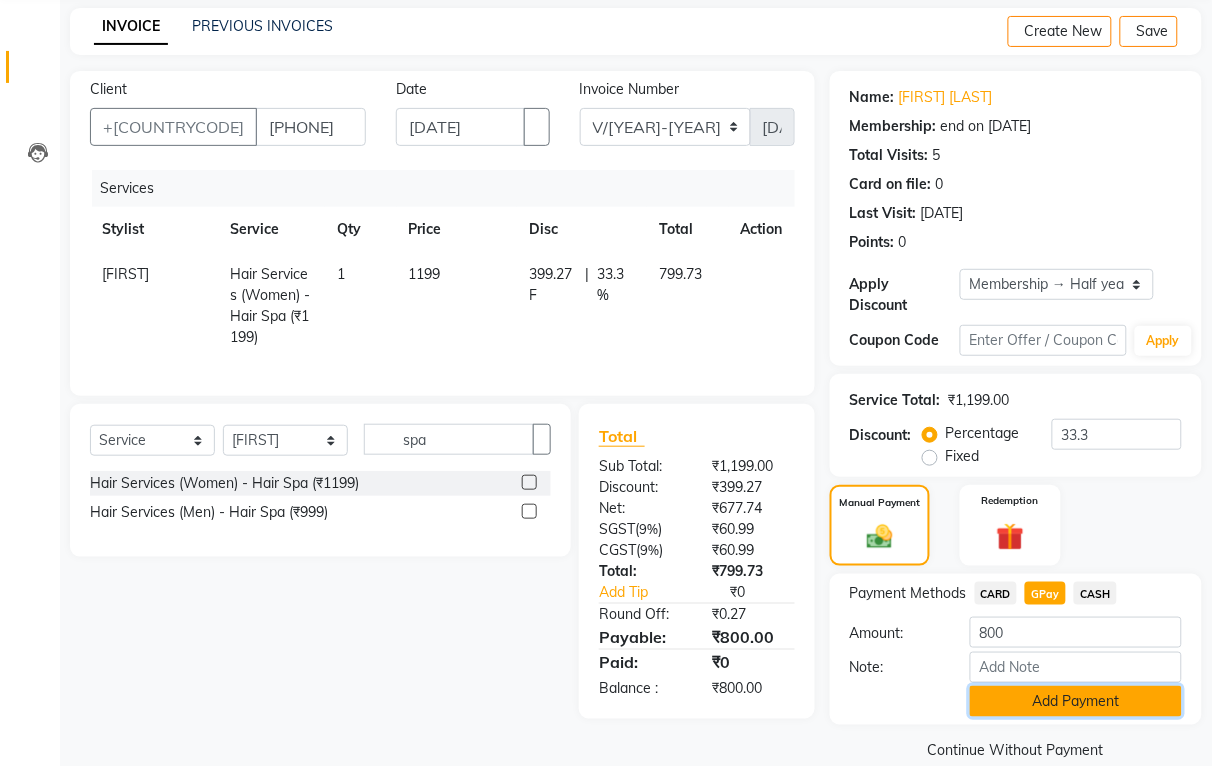 click on "Add Payment" at bounding box center (1076, 701) 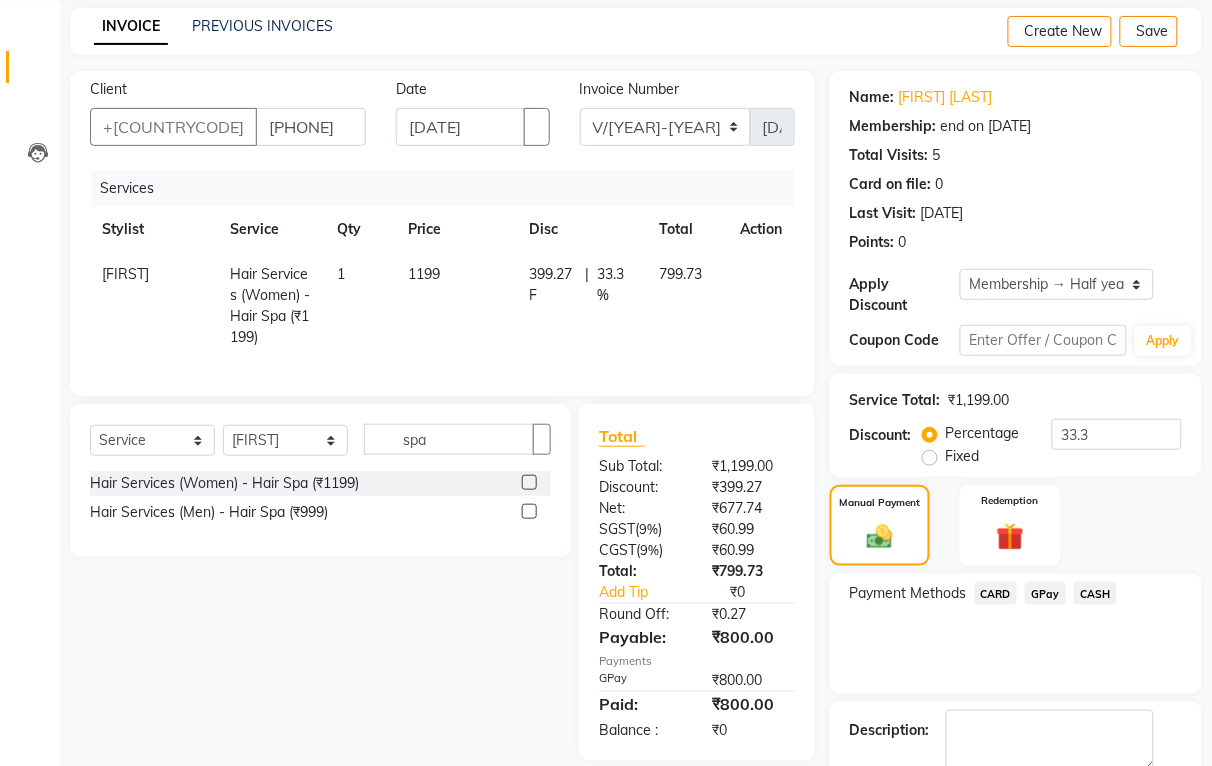 scroll, scrollTop: 198, scrollLeft: 0, axis: vertical 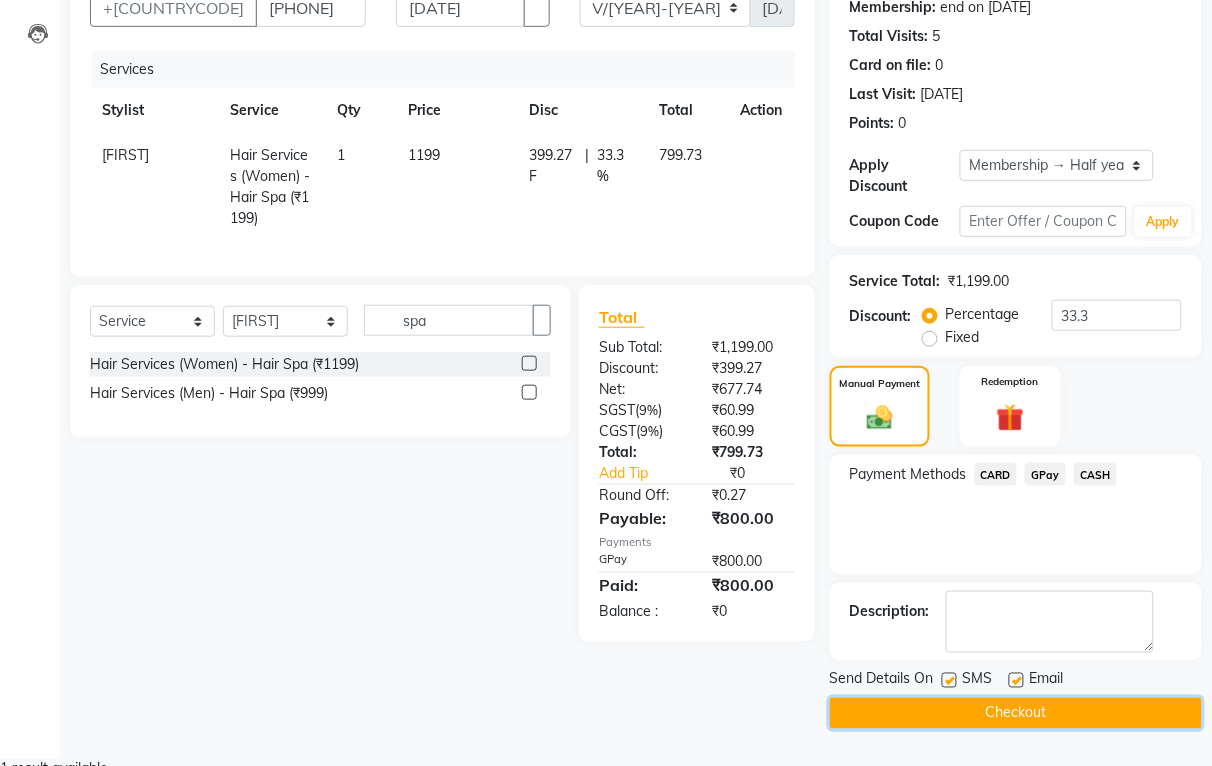 click on "Checkout" at bounding box center [1016, 713] 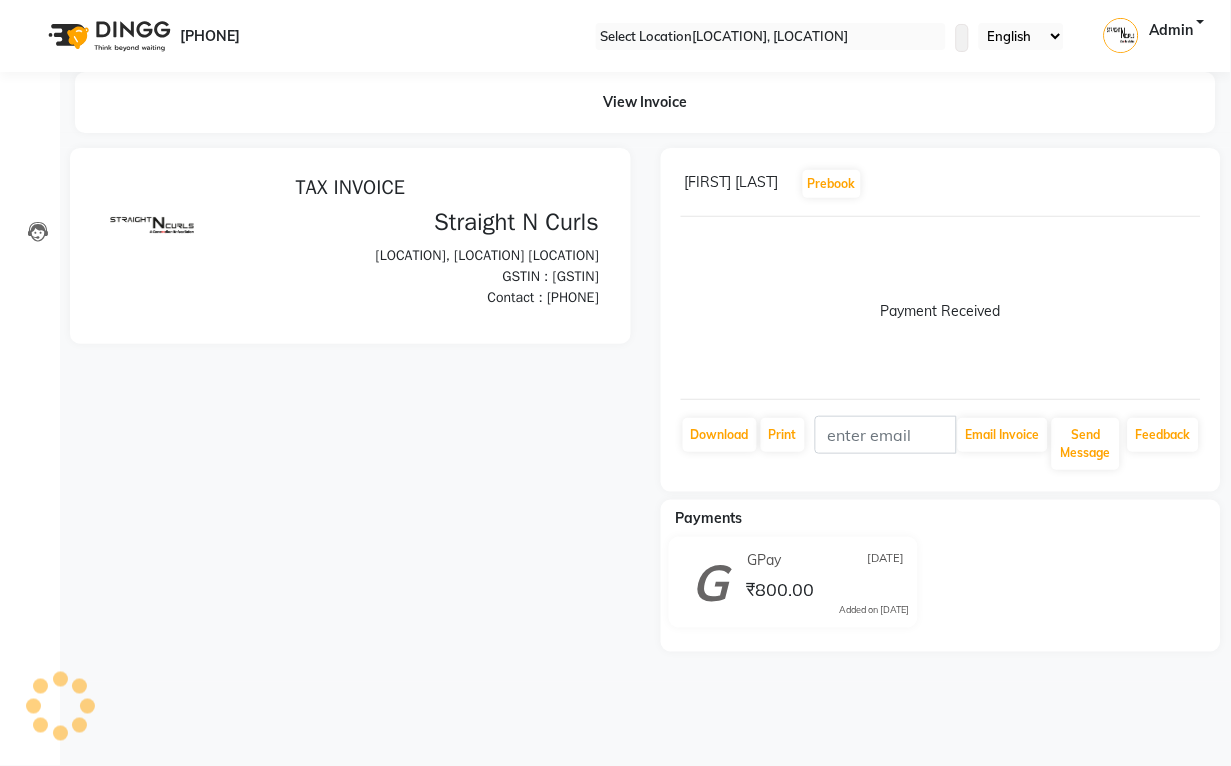 scroll, scrollTop: 0, scrollLeft: 0, axis: both 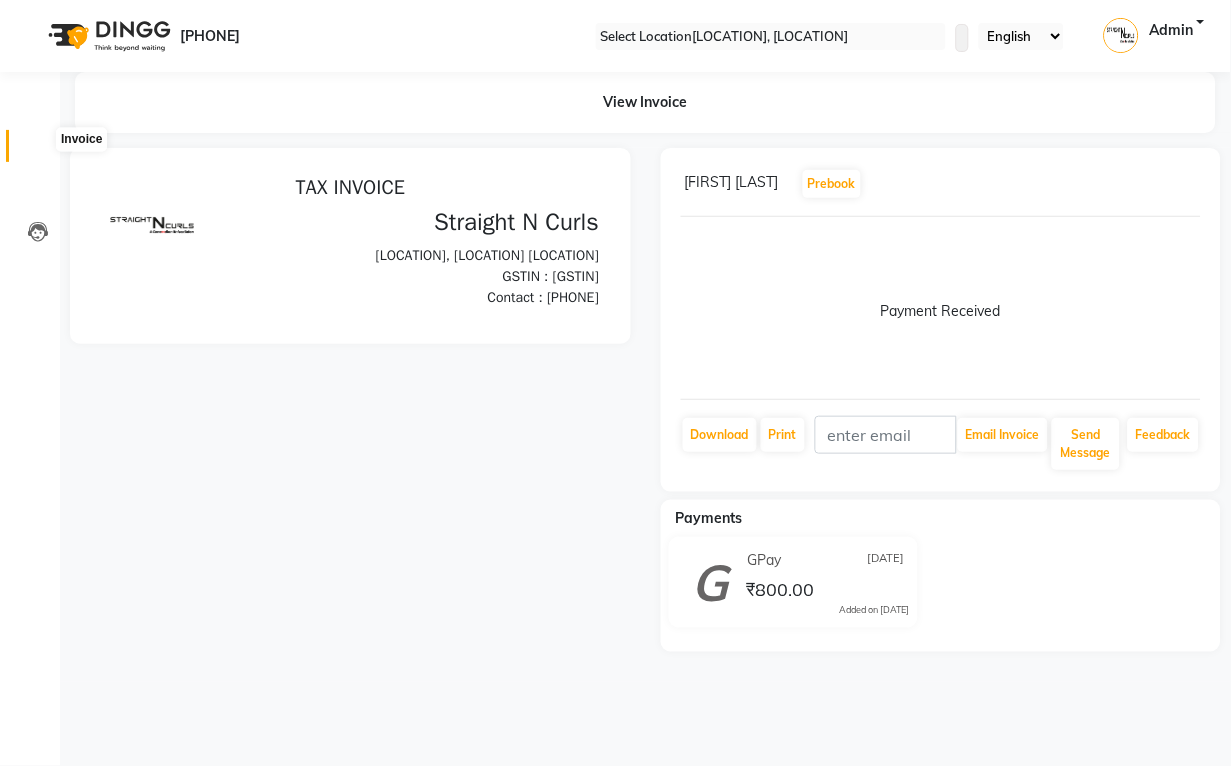 click at bounding box center [38, 151] 